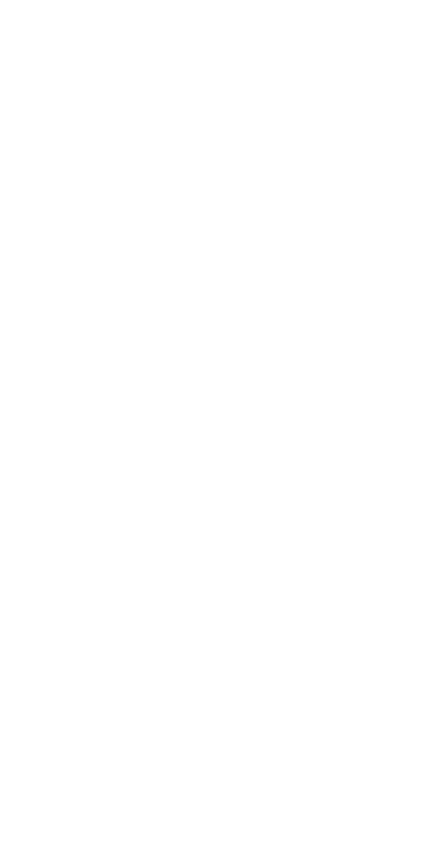 scroll, scrollTop: 0, scrollLeft: 0, axis: both 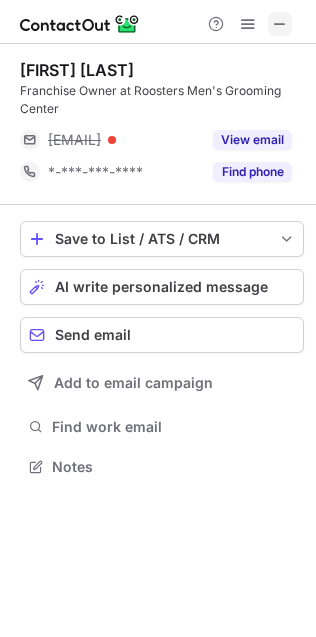 click at bounding box center [280, 24] 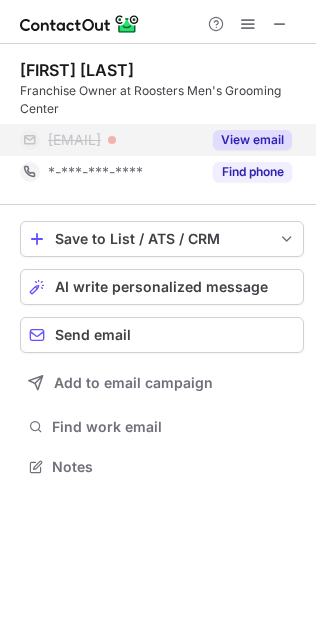 click on "View email" at bounding box center (252, 140) 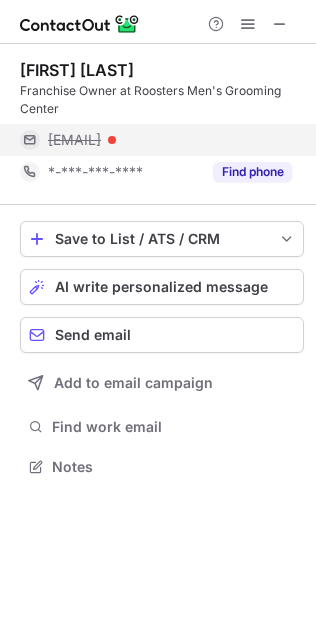 click on "smurtha@roostersmgc.com" at bounding box center [74, 140] 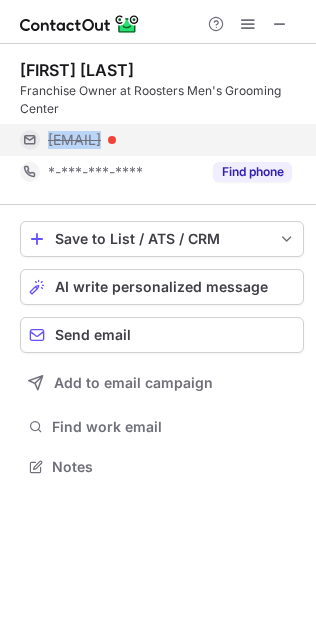 click on "smurtha@roostersmgc.com" at bounding box center [74, 140] 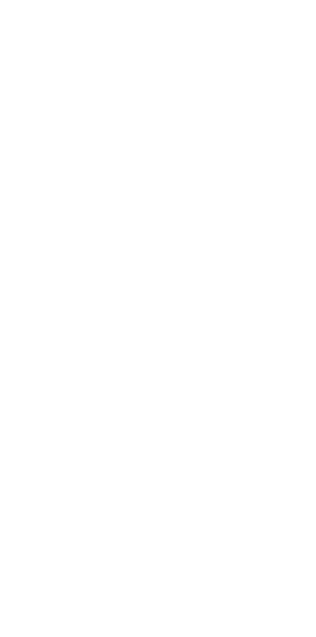 scroll, scrollTop: 0, scrollLeft: 0, axis: both 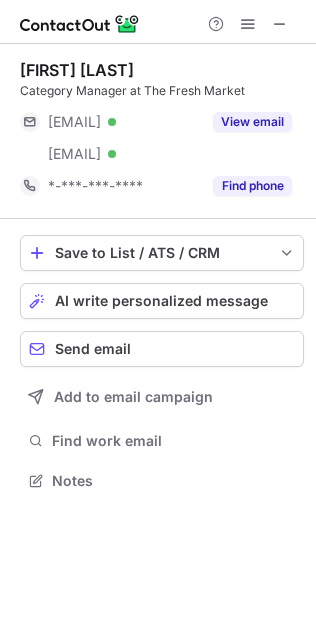 click at bounding box center [158, 22] 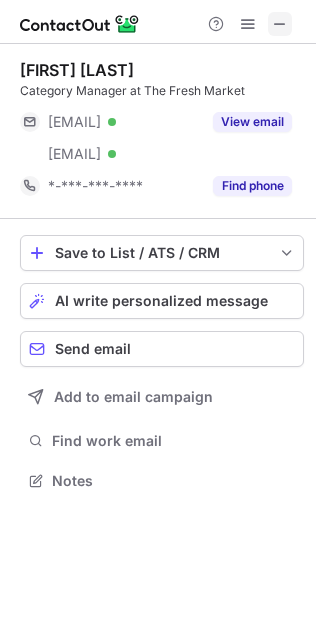 click at bounding box center (280, 24) 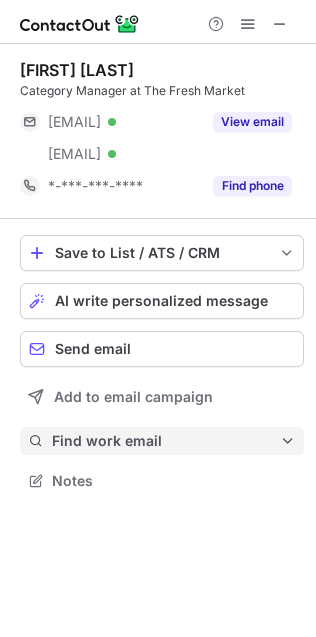 click on "Find work email" at bounding box center [166, 441] 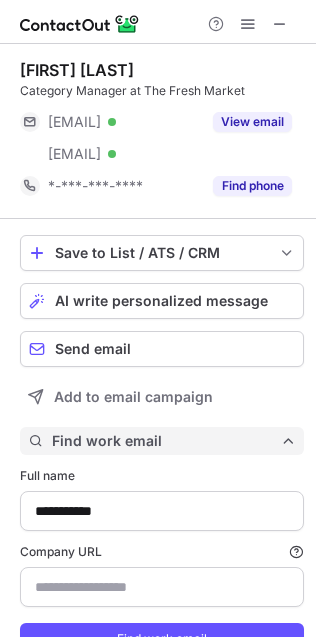scroll, scrollTop: 9, scrollLeft: 10, axis: both 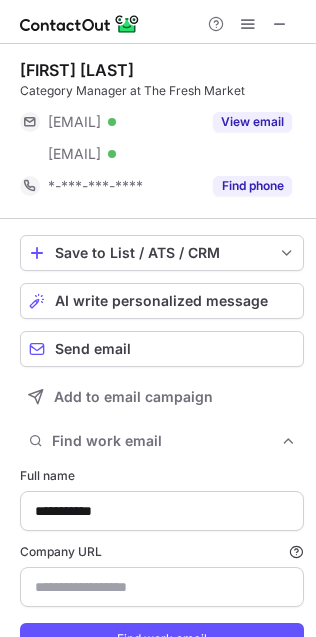 type on "**********" 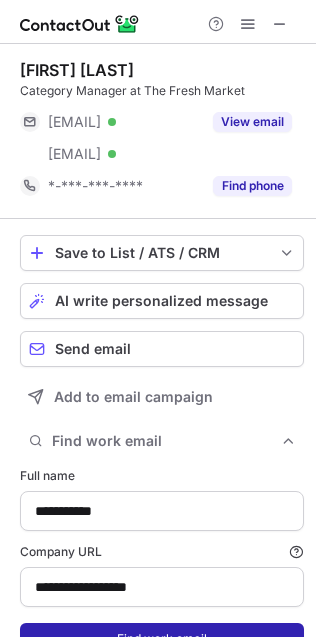 click on "Find work email" at bounding box center (162, 639) 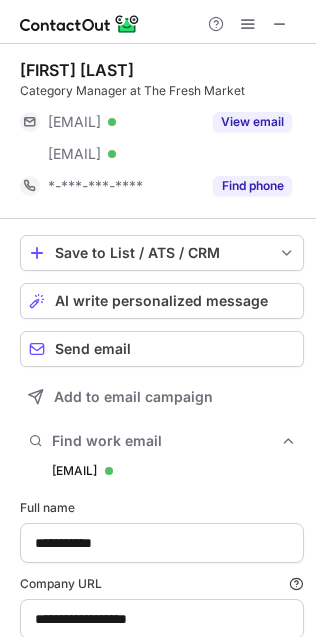 scroll, scrollTop: 10, scrollLeft: 10, axis: both 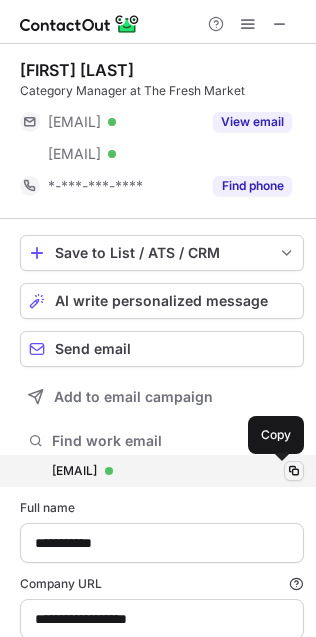 click at bounding box center [294, 471] 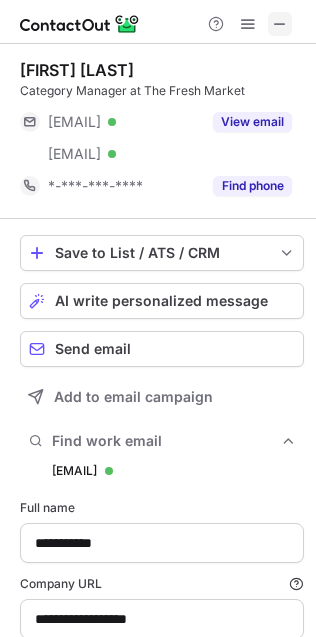 click at bounding box center (280, 24) 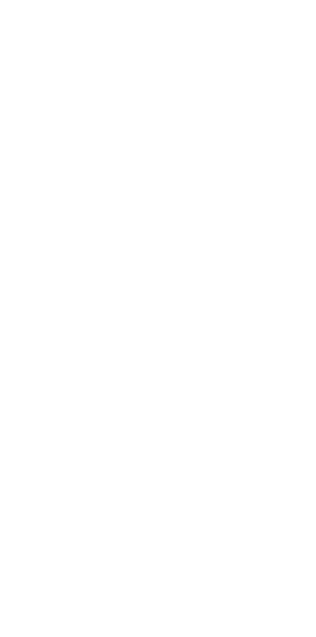 scroll, scrollTop: 0, scrollLeft: 0, axis: both 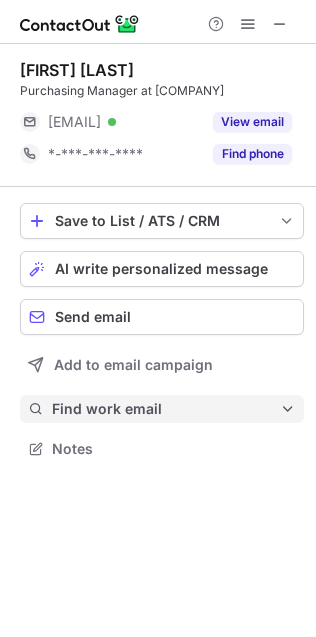 click on "Find work email" at bounding box center (166, 409) 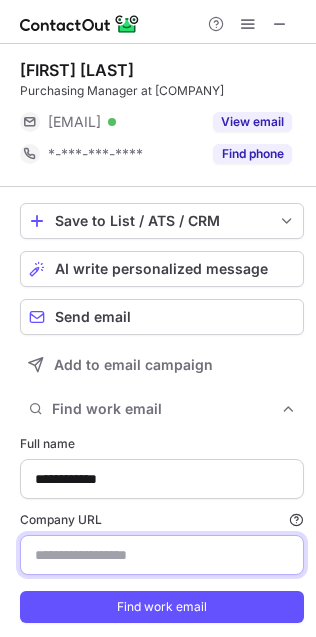 click on "Company URL Finding work email will consume 1 credit if a match is found." at bounding box center [162, 555] 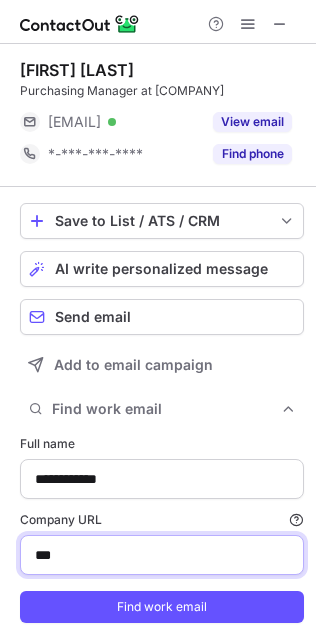 type on "**********" 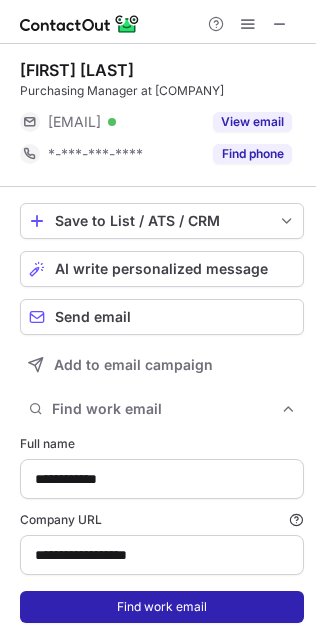 click on "Find work email" at bounding box center (162, 607) 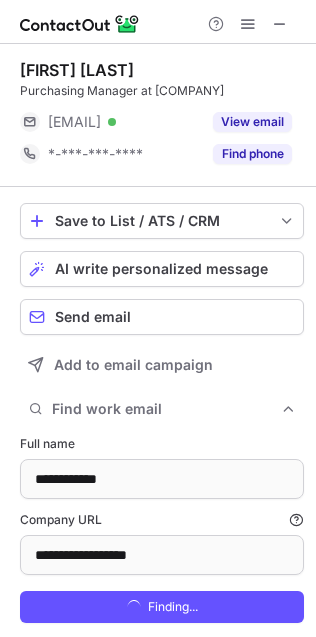 scroll, scrollTop: 9, scrollLeft: 10, axis: both 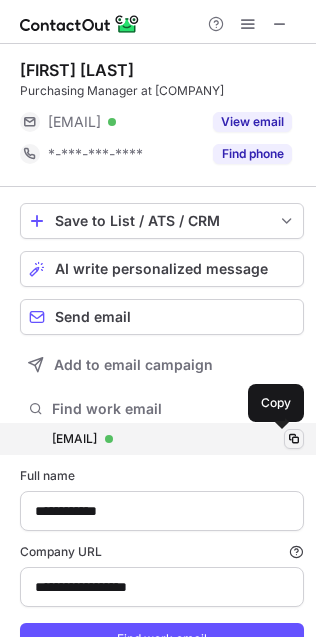 click at bounding box center [294, 439] 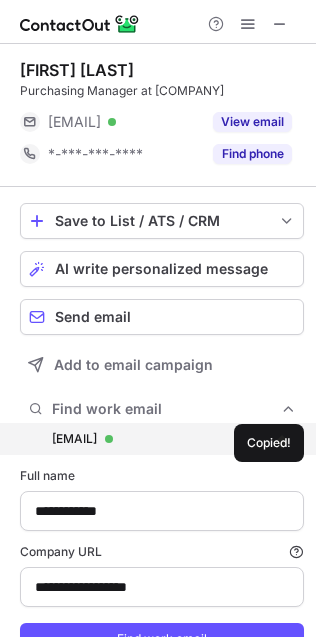 type 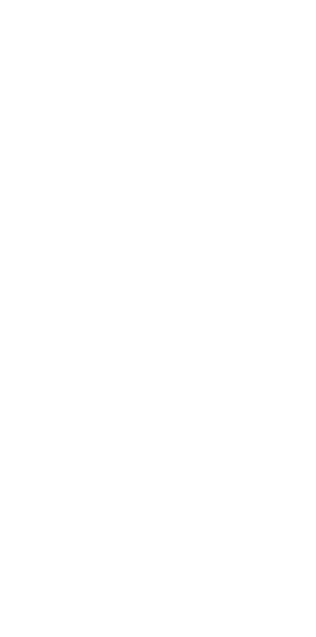 scroll, scrollTop: 0, scrollLeft: 0, axis: both 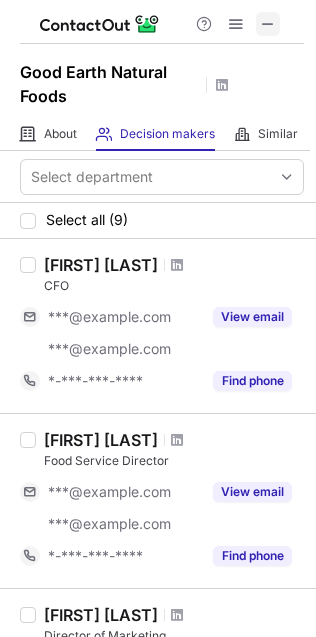 click at bounding box center [268, 24] 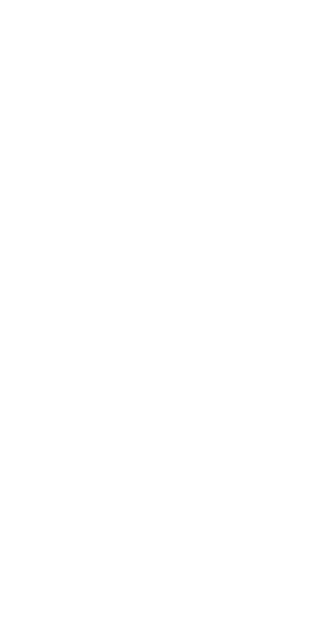 scroll, scrollTop: 0, scrollLeft: 0, axis: both 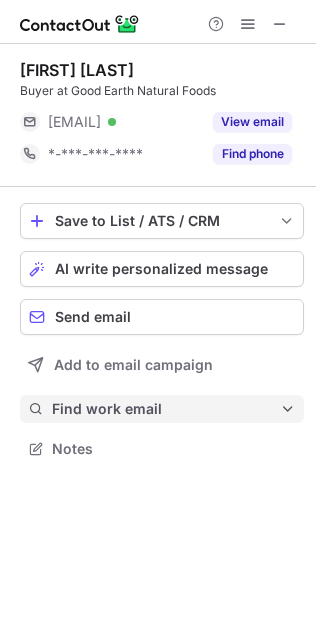 click on "Find work email" at bounding box center [166, 409] 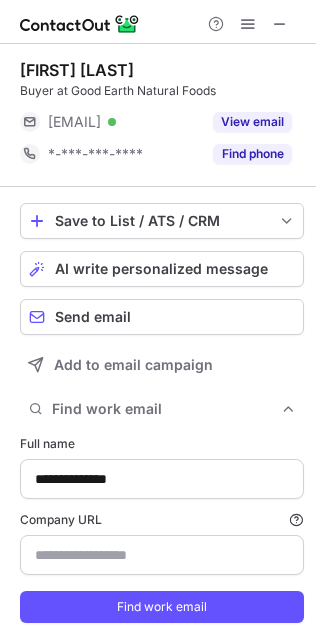 type on "**********" 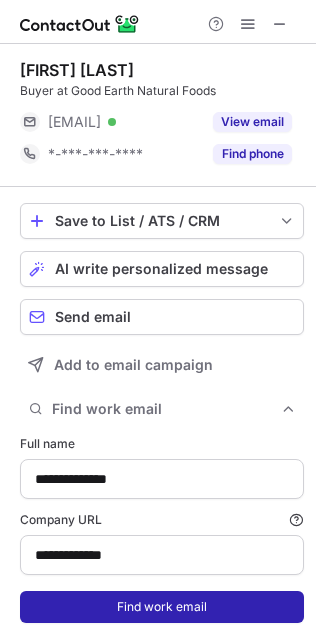 click on "Find work email" at bounding box center [162, 607] 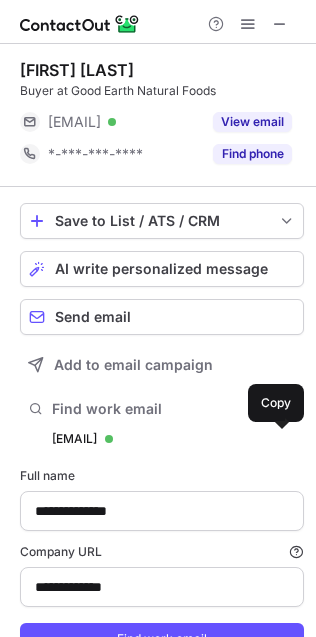 scroll, scrollTop: 9, scrollLeft: 10, axis: both 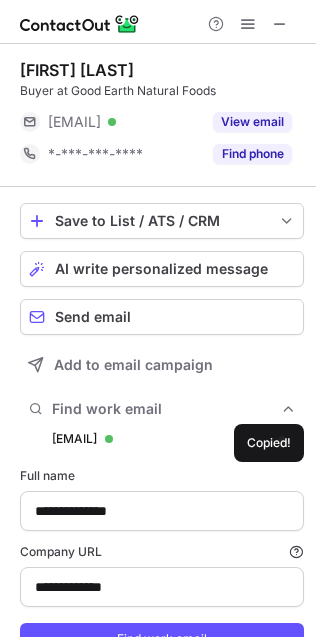 type 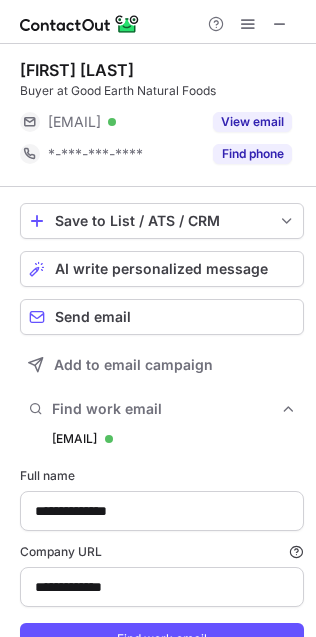 click on "Jillian Taylor" at bounding box center (77, 70) 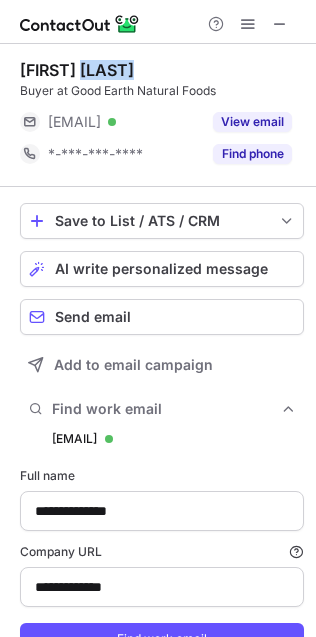 click on "Jillian Taylor" at bounding box center (77, 70) 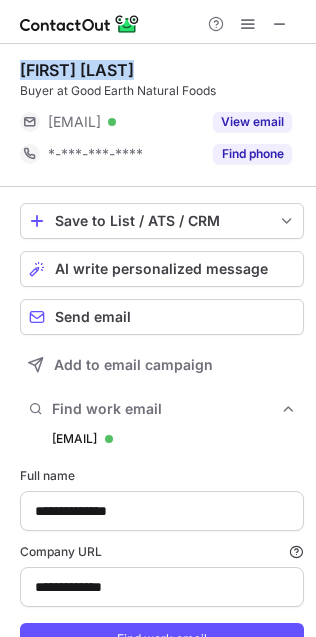 click on "Jillian Taylor" at bounding box center (77, 70) 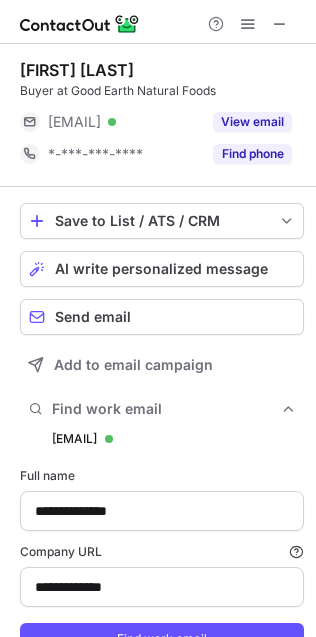 click on "Buyer at Good Earth Natural Foods" at bounding box center [162, 91] 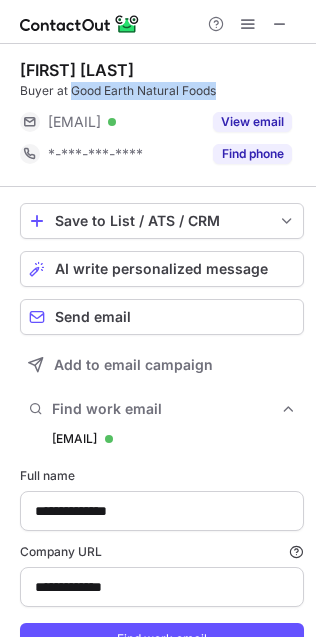 drag, startPoint x: 82, startPoint y: 85, endPoint x: 193, endPoint y: 93, distance: 111.28792 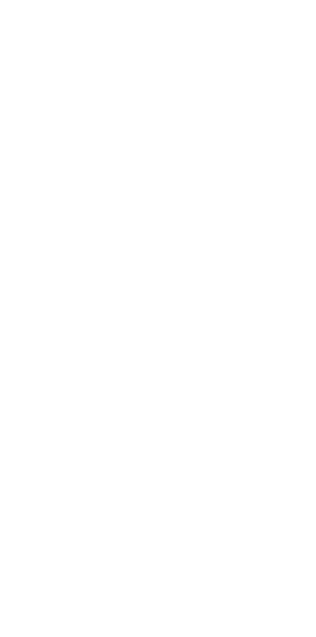 scroll, scrollTop: 0, scrollLeft: 0, axis: both 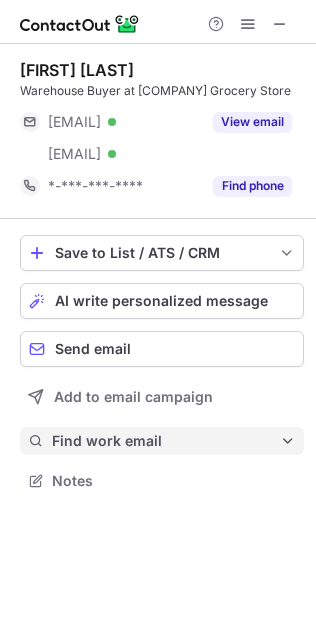 click on "Find work email" at bounding box center (166, 441) 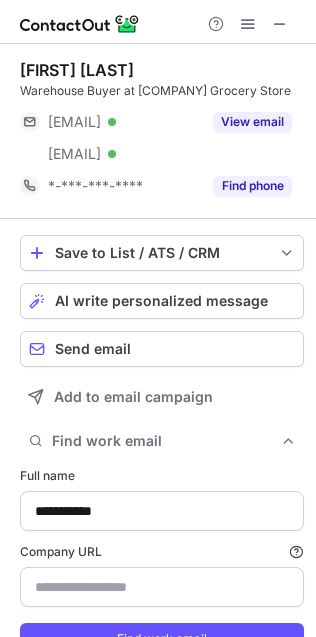 type on "**********" 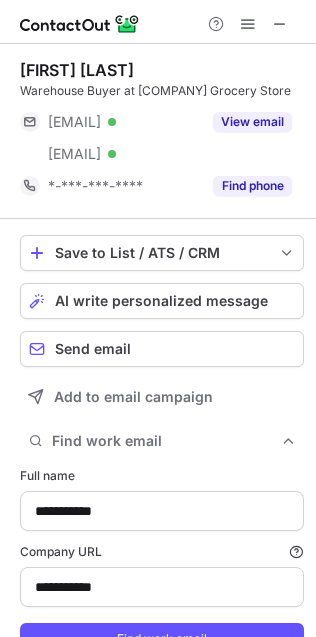 click on "**********" at bounding box center (162, 561) 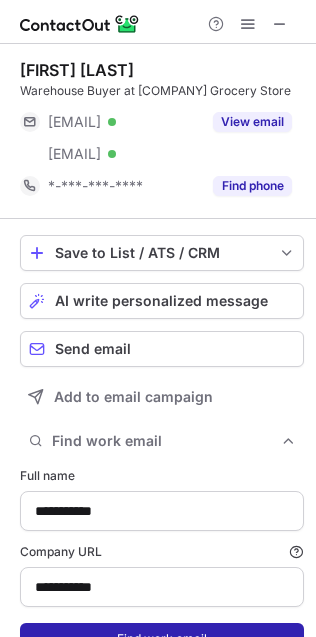click on "Find work email" at bounding box center (162, 639) 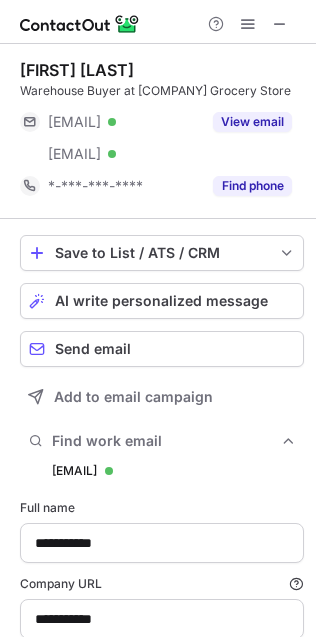 scroll, scrollTop: 10, scrollLeft: 10, axis: both 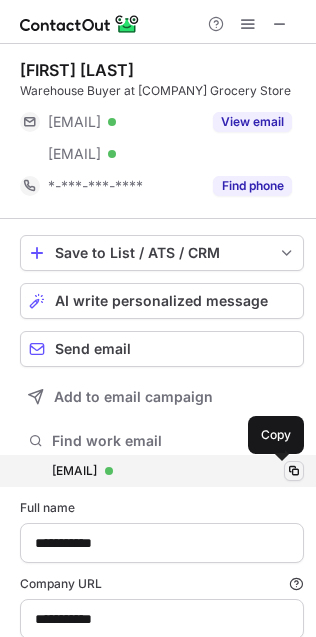 click at bounding box center [294, 471] 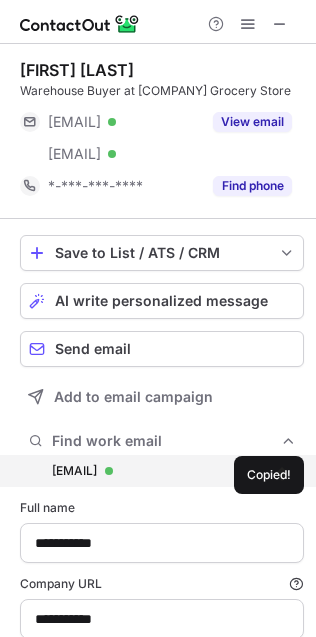 type 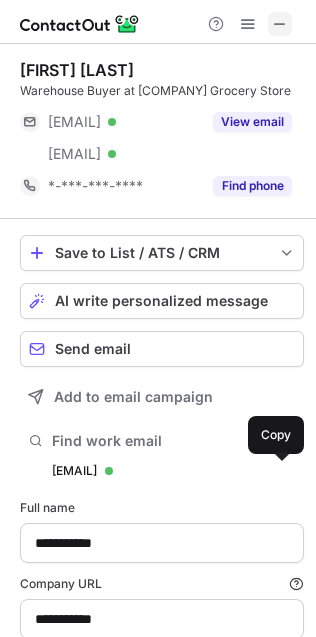 drag, startPoint x: 282, startPoint y: 39, endPoint x: 282, endPoint y: 11, distance: 28 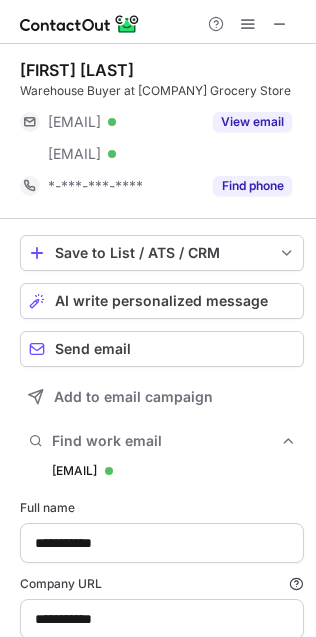 click at bounding box center (158, 22) 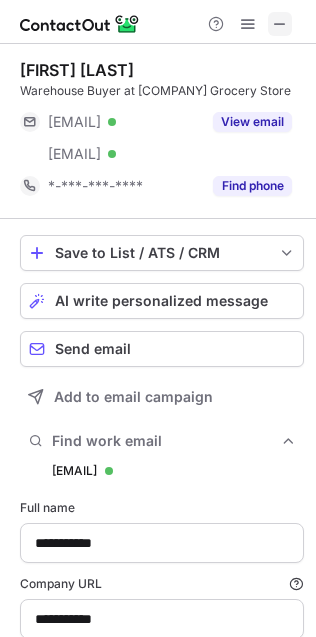 click at bounding box center (280, 24) 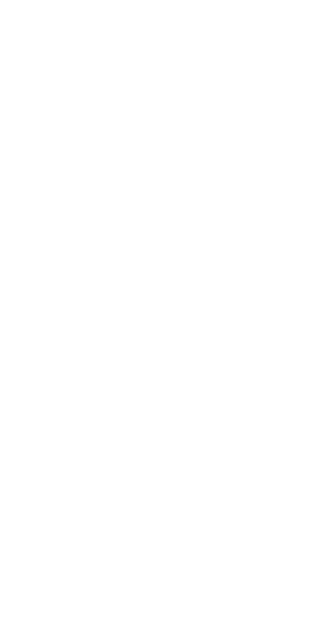 scroll, scrollTop: 0, scrollLeft: 0, axis: both 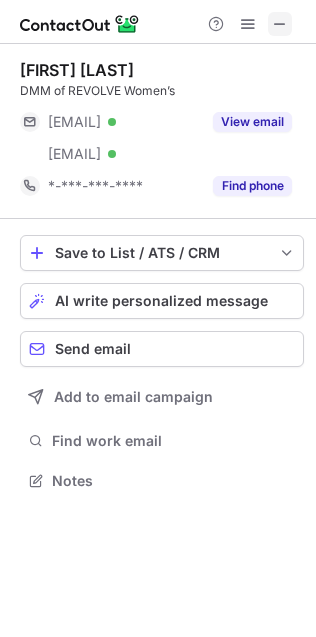 click at bounding box center (280, 24) 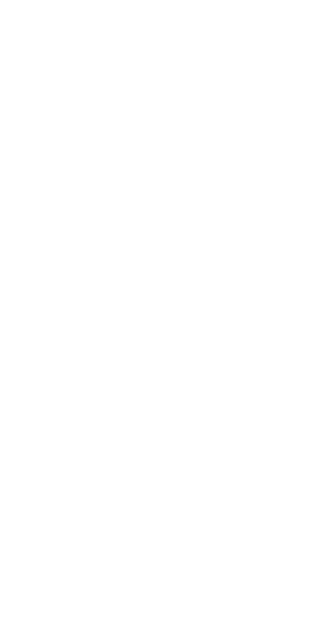 scroll, scrollTop: 0, scrollLeft: 0, axis: both 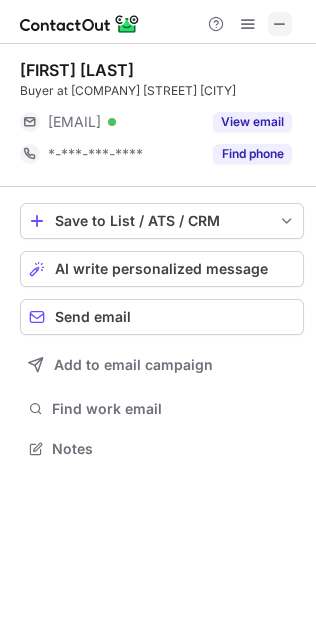 click at bounding box center (280, 24) 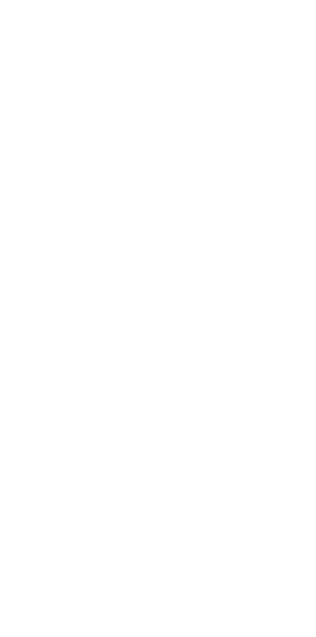 scroll, scrollTop: 0, scrollLeft: 0, axis: both 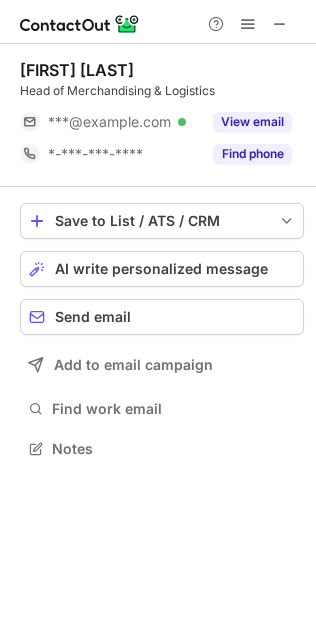 click on "[FIRST] [LAST]" at bounding box center (77, 70) 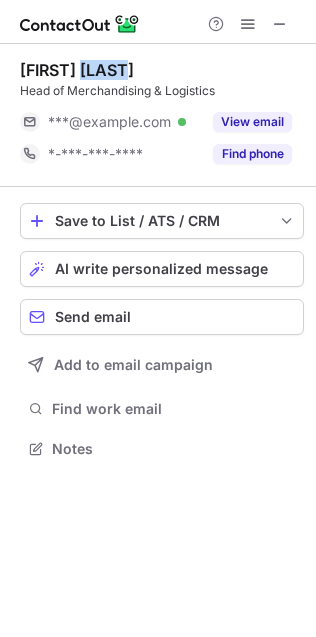 click on "[FIRST] [LAST]" at bounding box center [77, 70] 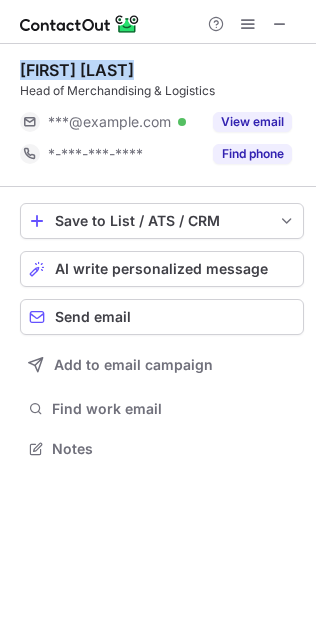 click on "Caitlin Myles" at bounding box center [77, 70] 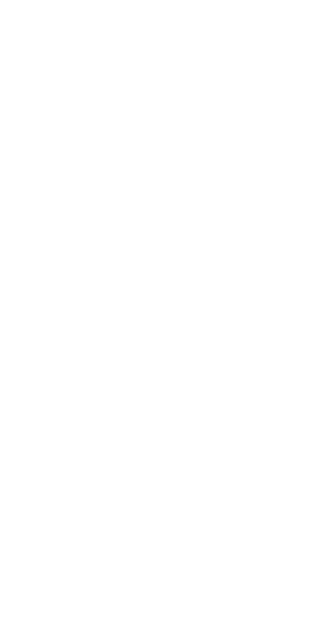 scroll, scrollTop: 0, scrollLeft: 0, axis: both 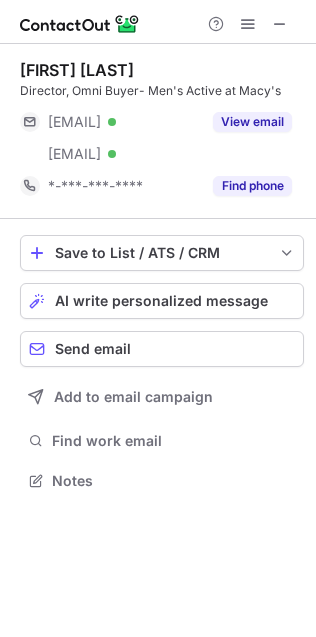 click on "Save to List / ATS / CRM List Select Lever Connect Greenhouse Connect Salesforce Connect Hubspot Connect Bullhorn Connect Zapier (100+ Applications) Connect Request a new integration AI write personalized message Send email Add to email campaign Find work email Notes" at bounding box center [162, 365] 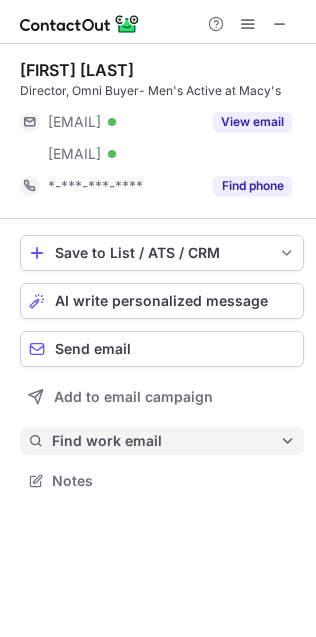 drag, startPoint x: 172, startPoint y: 434, endPoint x: 172, endPoint y: 452, distance: 18 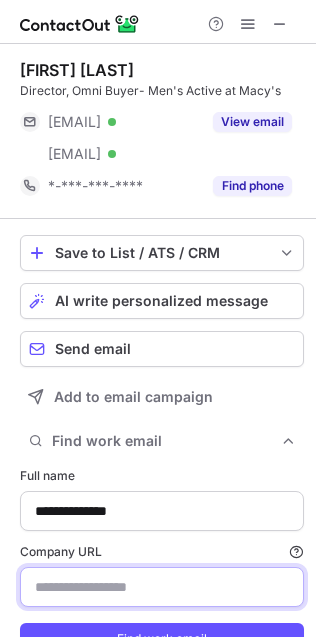 click on "Company URL Finding work email will consume 1 credit if a match is found." at bounding box center (162, 587) 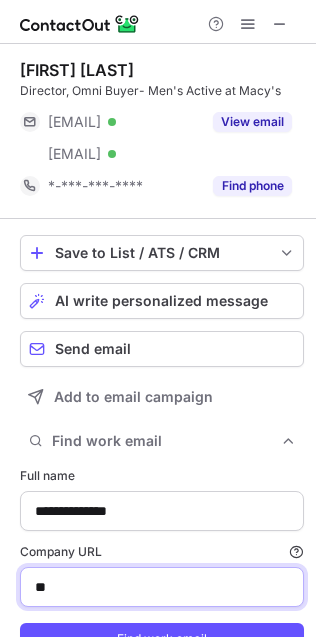 type on "*********" 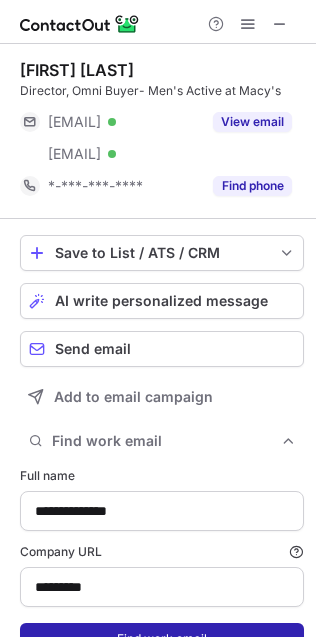 click on "Find work email" at bounding box center (162, 639) 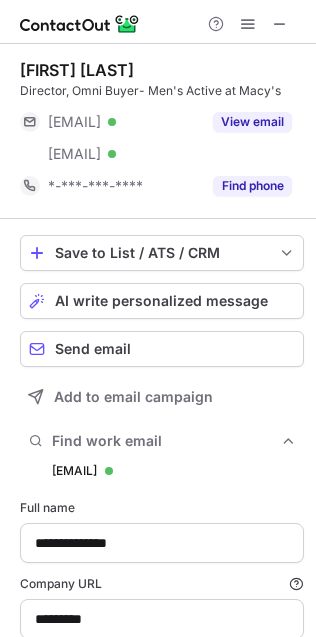 scroll, scrollTop: 10, scrollLeft: 10, axis: both 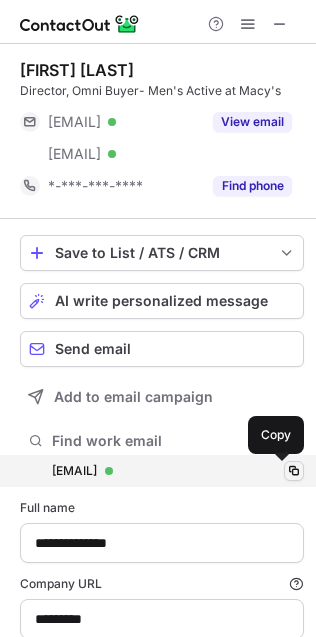 click at bounding box center (294, 471) 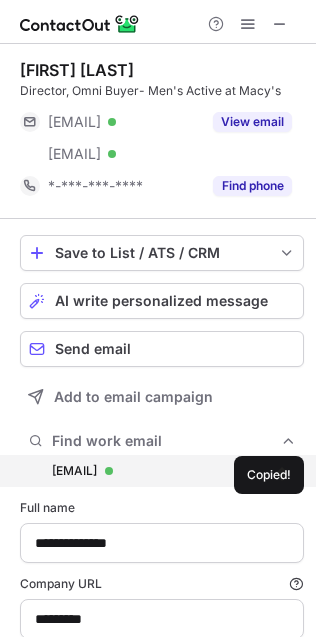 type 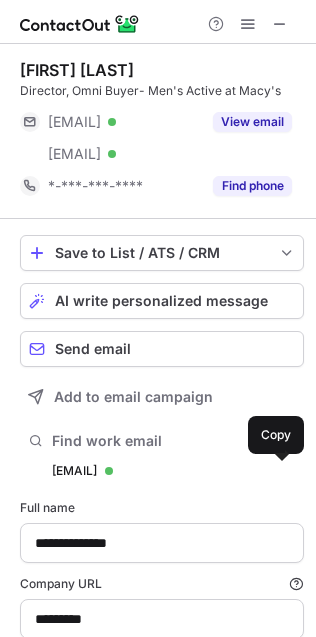 click on "Director, Omni Buyer- Men's Active at Macy's" at bounding box center (162, 91) 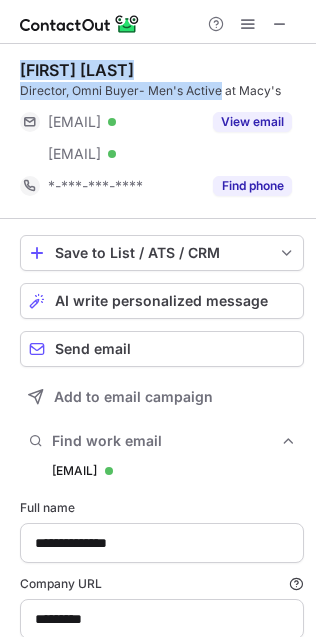 drag, startPoint x: 190, startPoint y: 86, endPoint x: 45, endPoint y: 58, distance: 147.67871 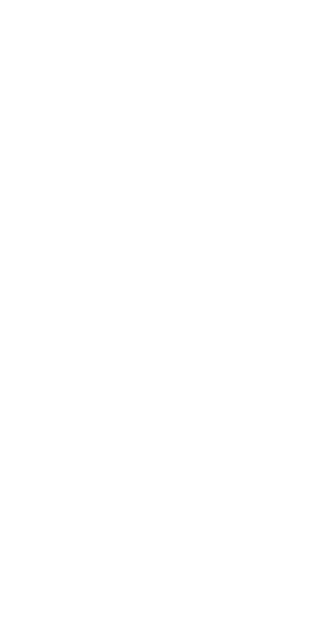 scroll, scrollTop: 0, scrollLeft: 0, axis: both 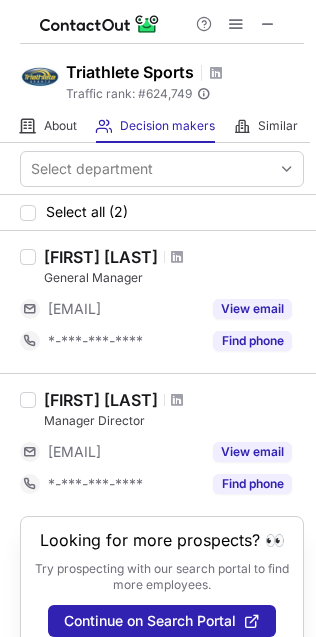 click at bounding box center (268, 24) 